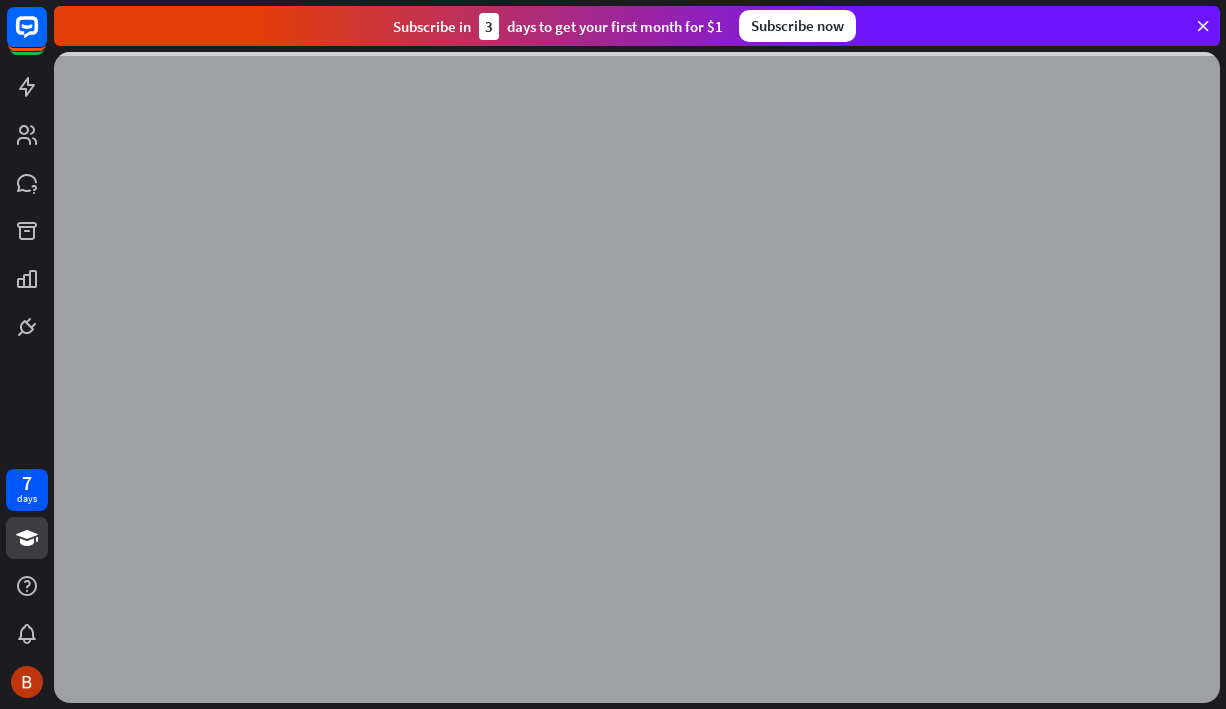 scroll, scrollTop: 0, scrollLeft: 0, axis: both 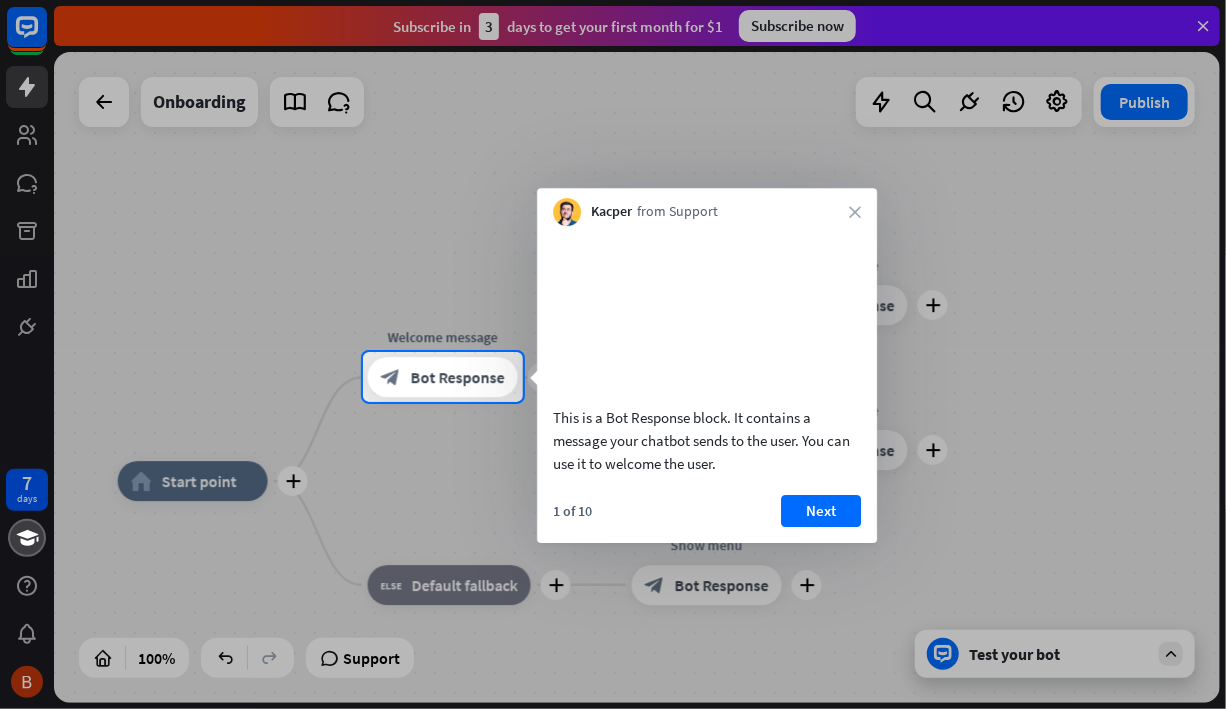 click on "Next" at bounding box center (821, 511) 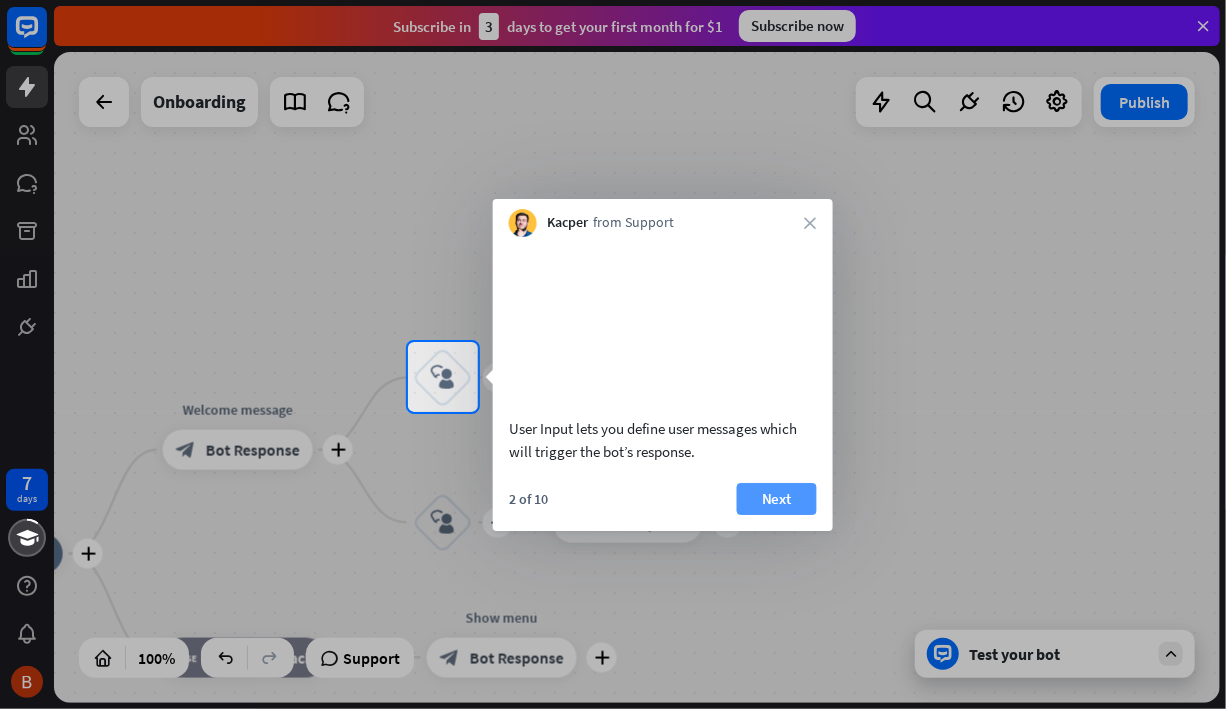click on "Next" at bounding box center (777, 499) 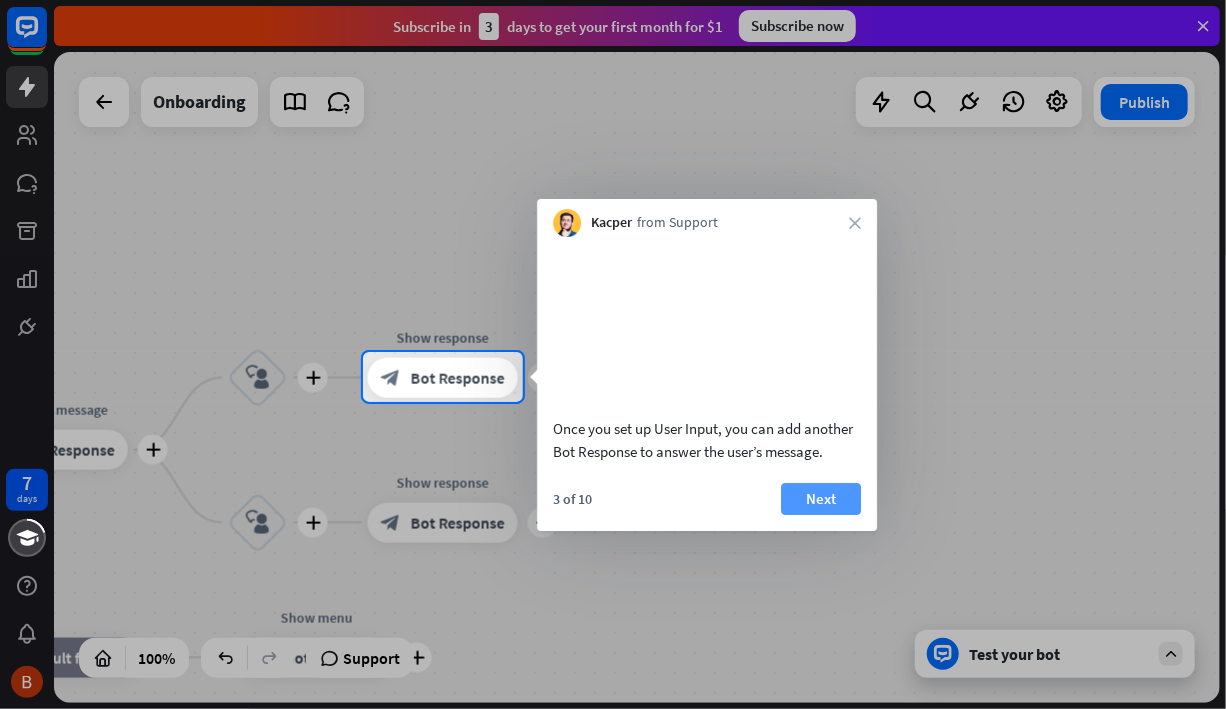 click on "Next" at bounding box center [821, 499] 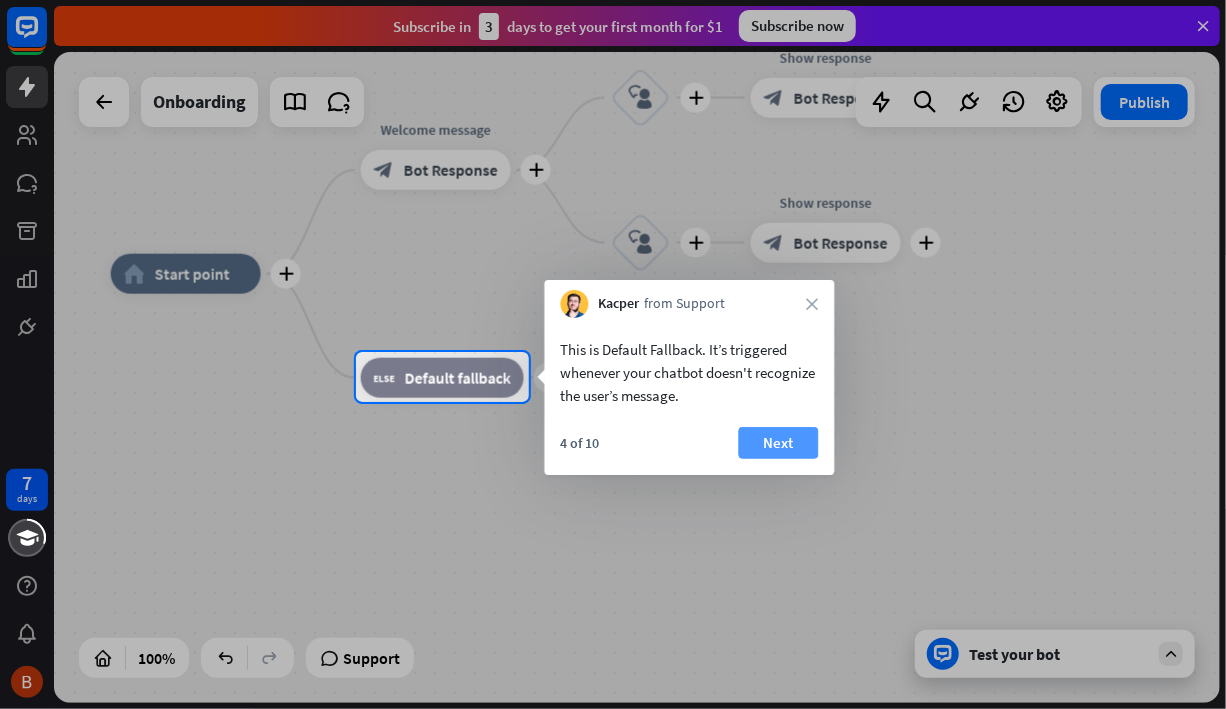 click on "Next" at bounding box center [779, 443] 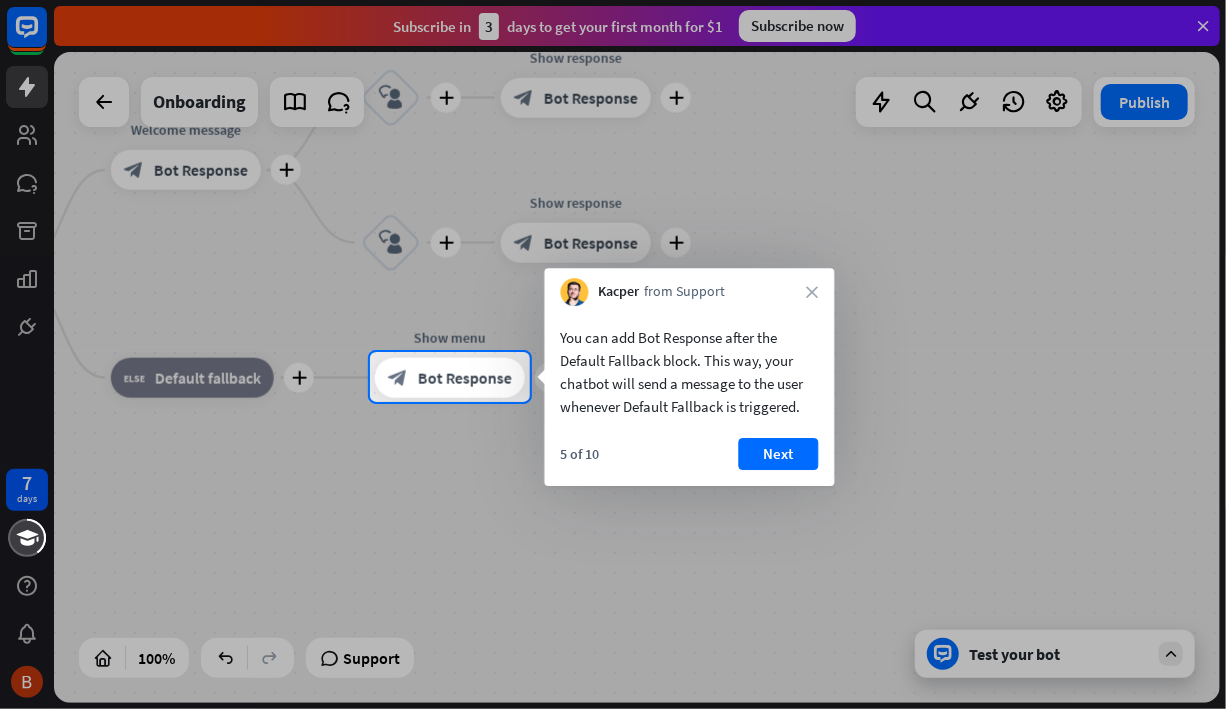 click on "Next" at bounding box center (779, 454) 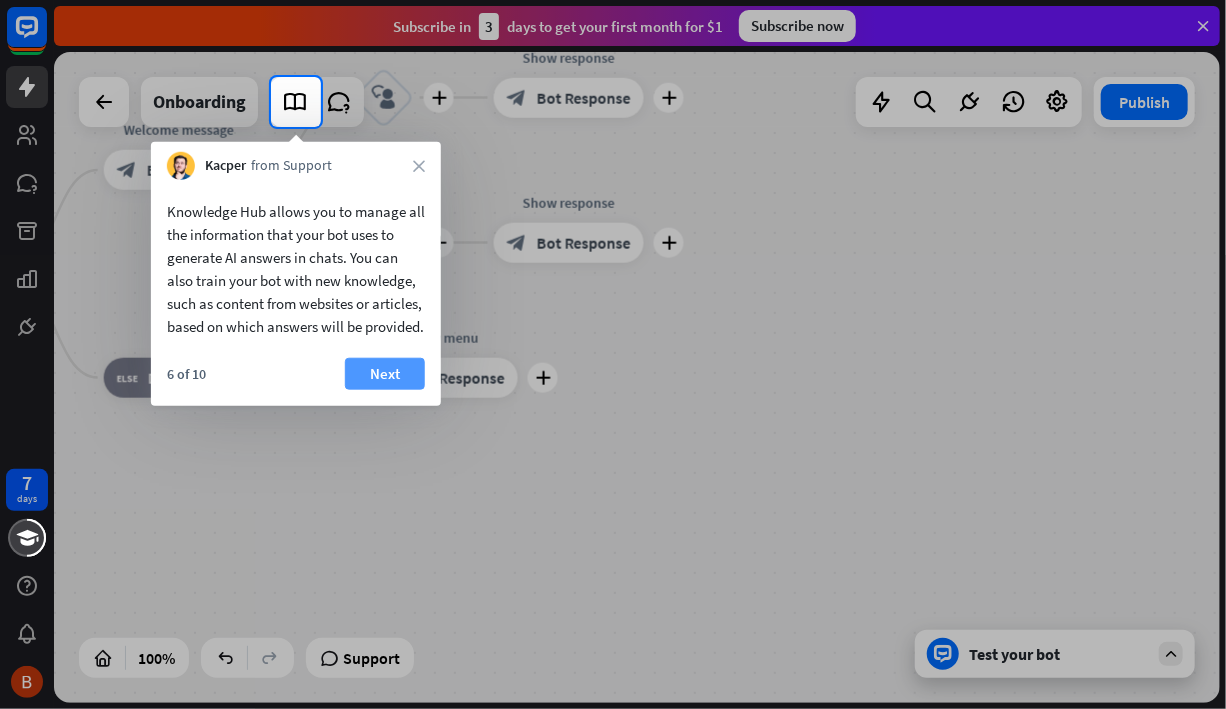 click on "Next" at bounding box center (385, 374) 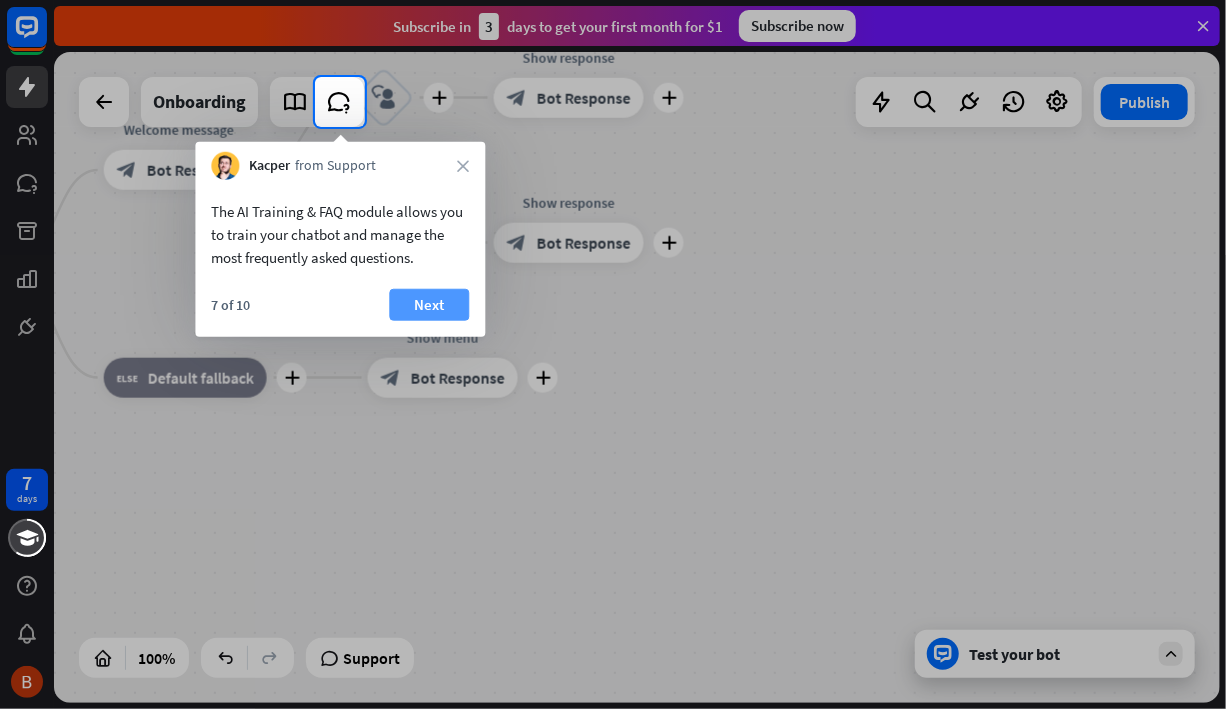 click on "Next" at bounding box center [429, 305] 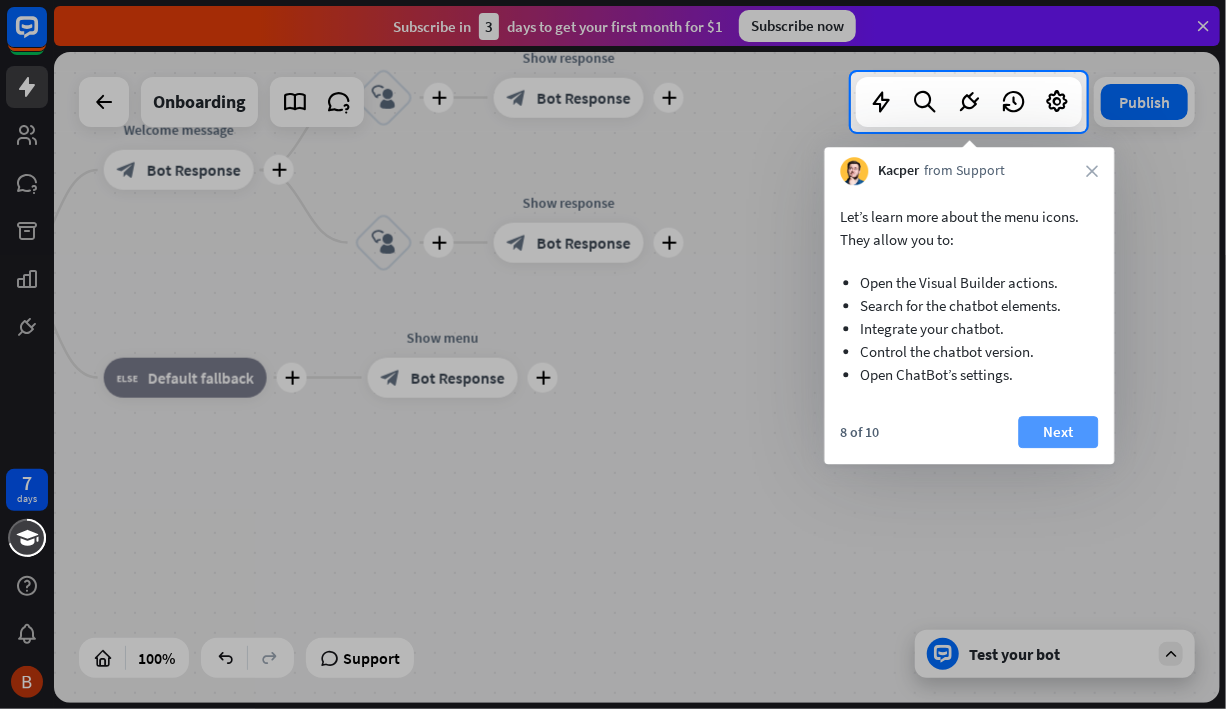 click on "Next" at bounding box center [1059, 432] 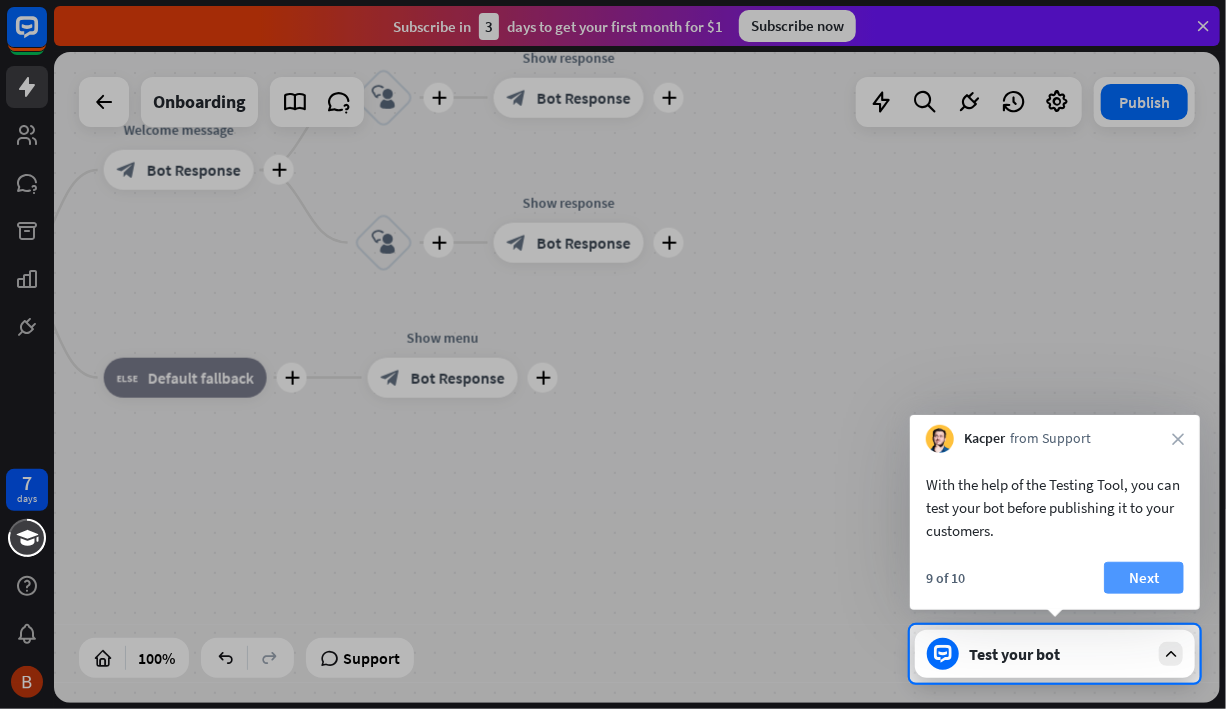click on "Next" at bounding box center (1144, 578) 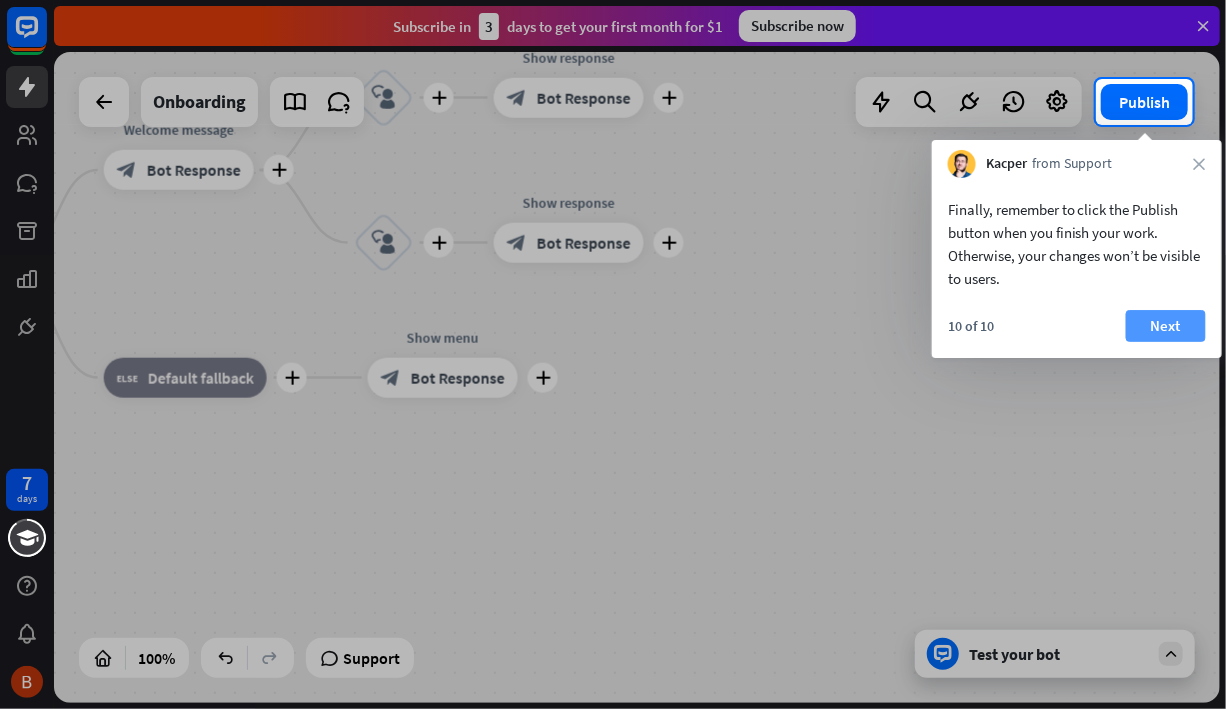 click on "Next" at bounding box center [1166, 326] 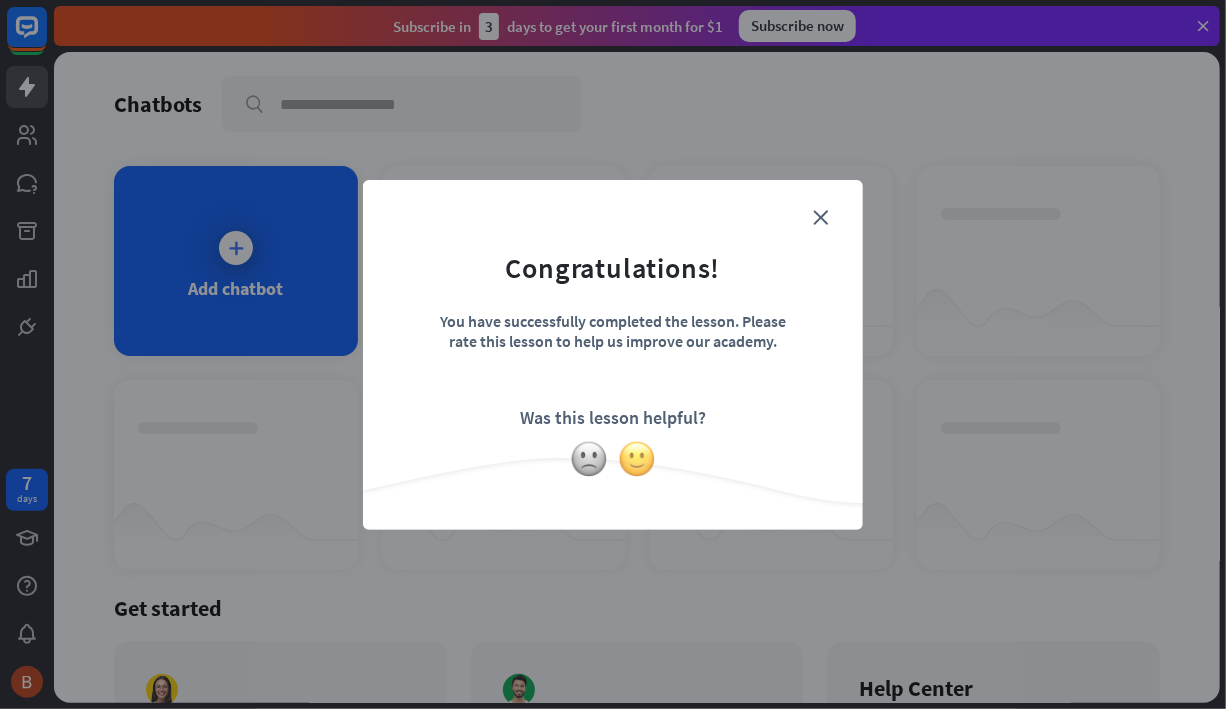 click at bounding box center (637, 459) 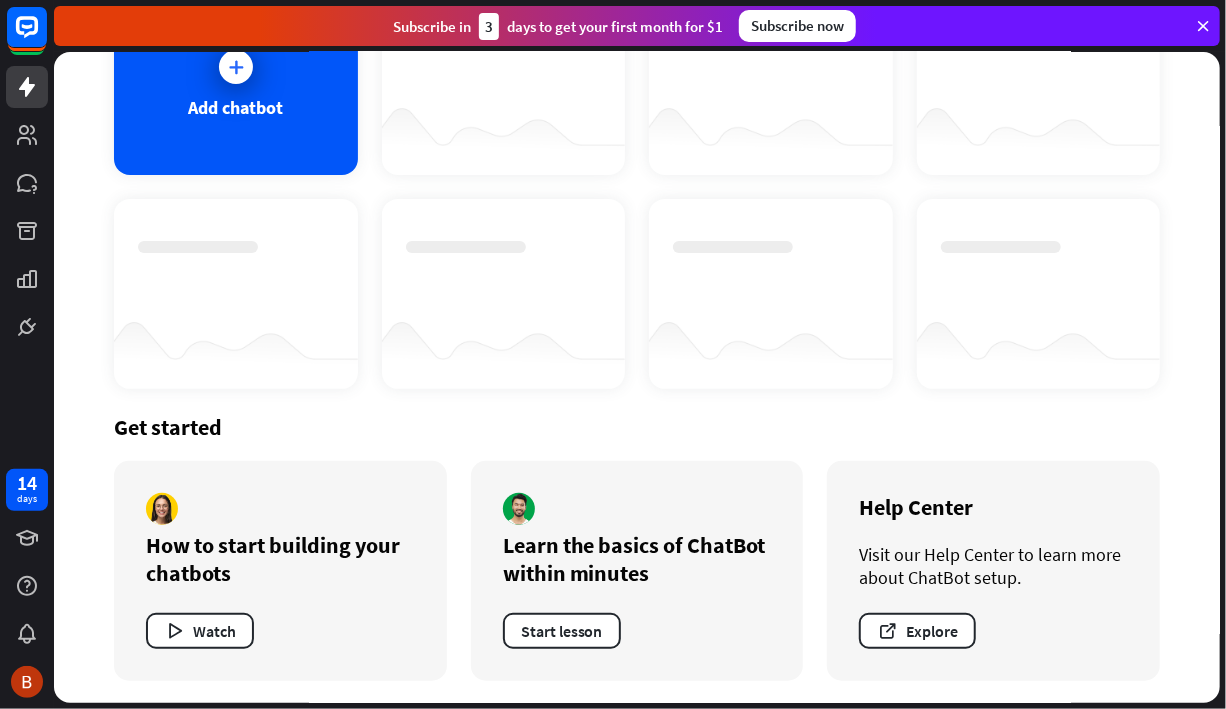 scroll, scrollTop: 182, scrollLeft: 0, axis: vertical 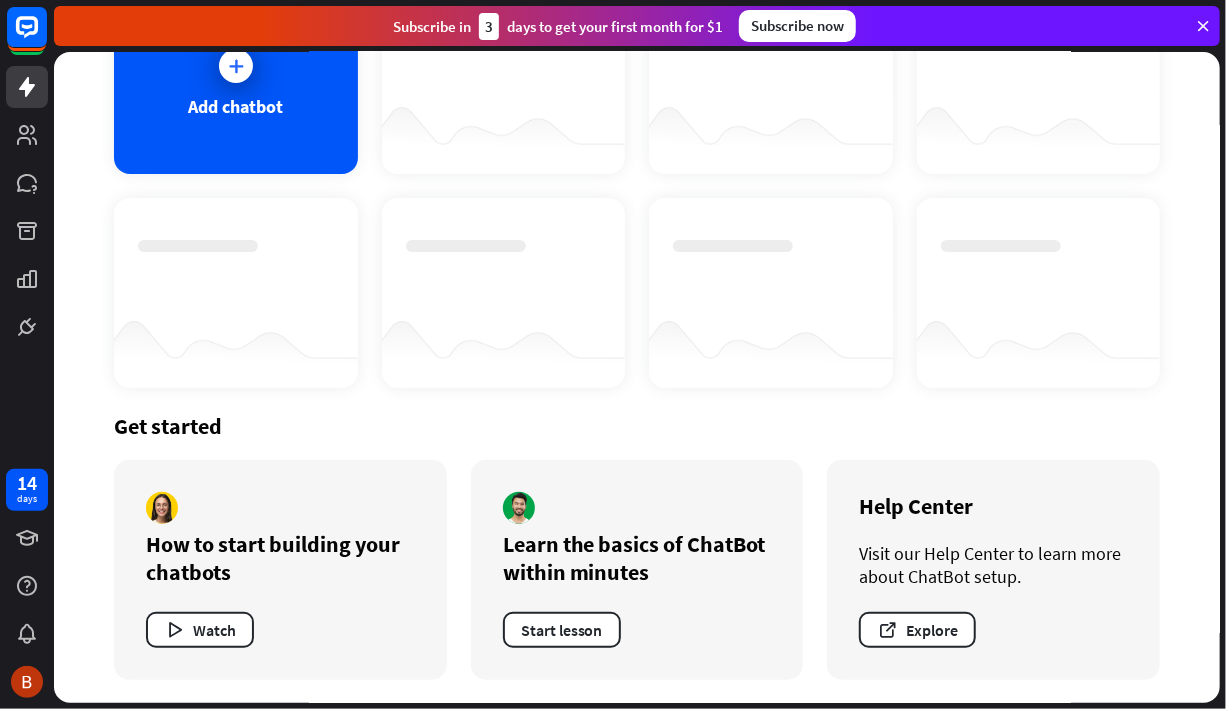 click at bounding box center (1203, 26) 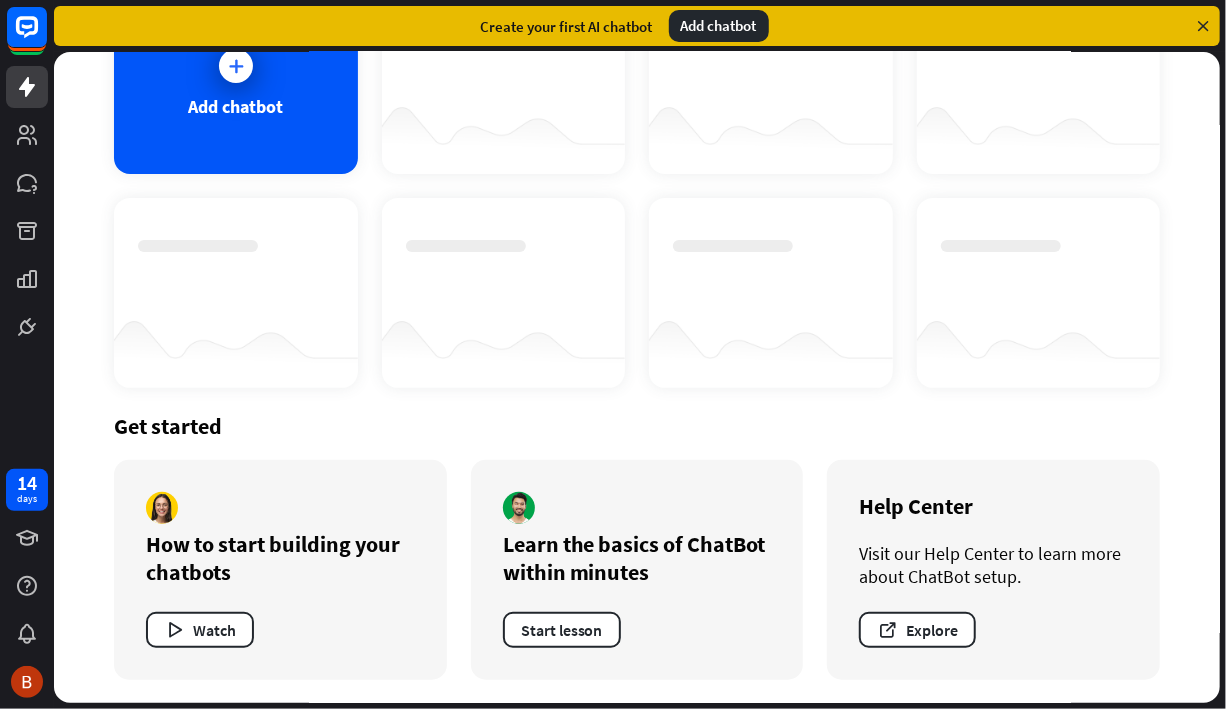 click at bounding box center [1203, 26] 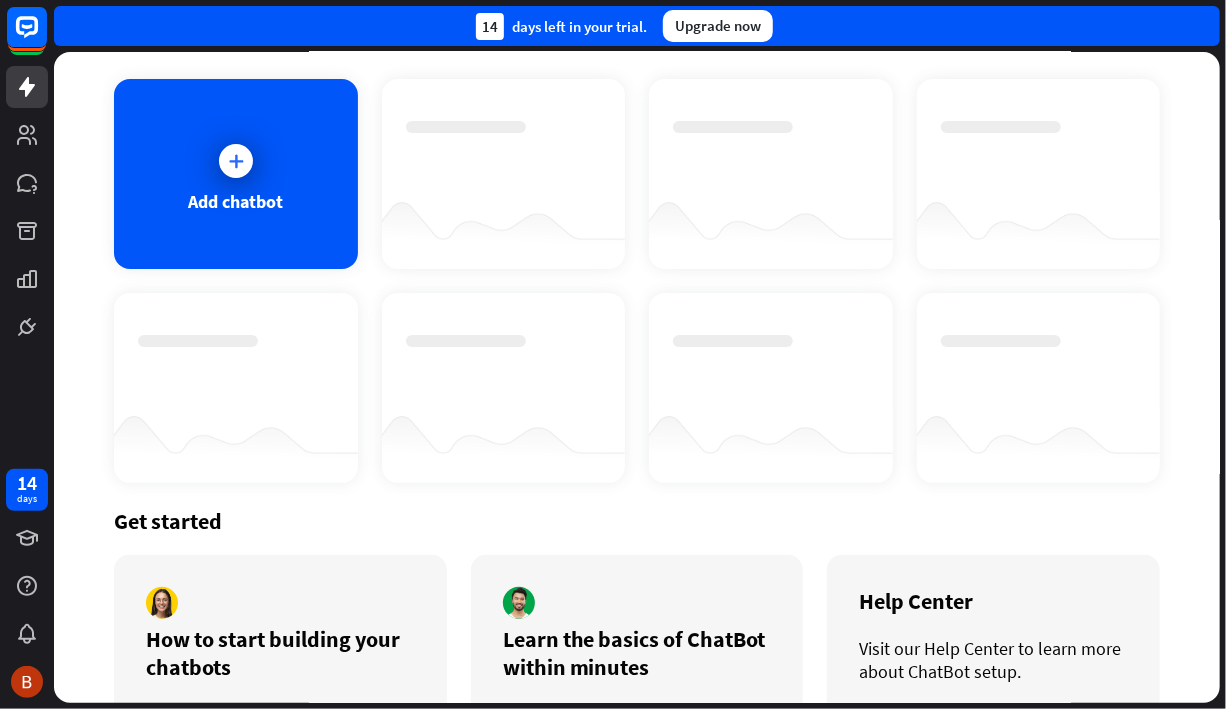 scroll, scrollTop: 0, scrollLeft: 0, axis: both 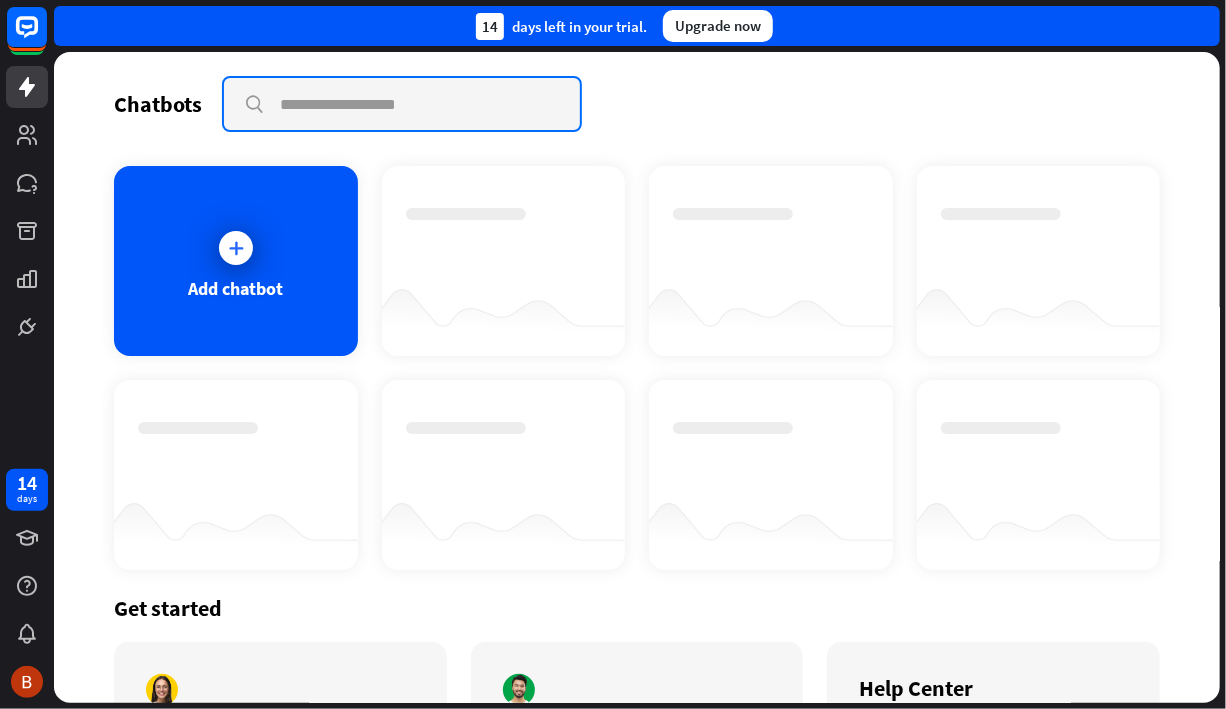 click at bounding box center [402, 104] 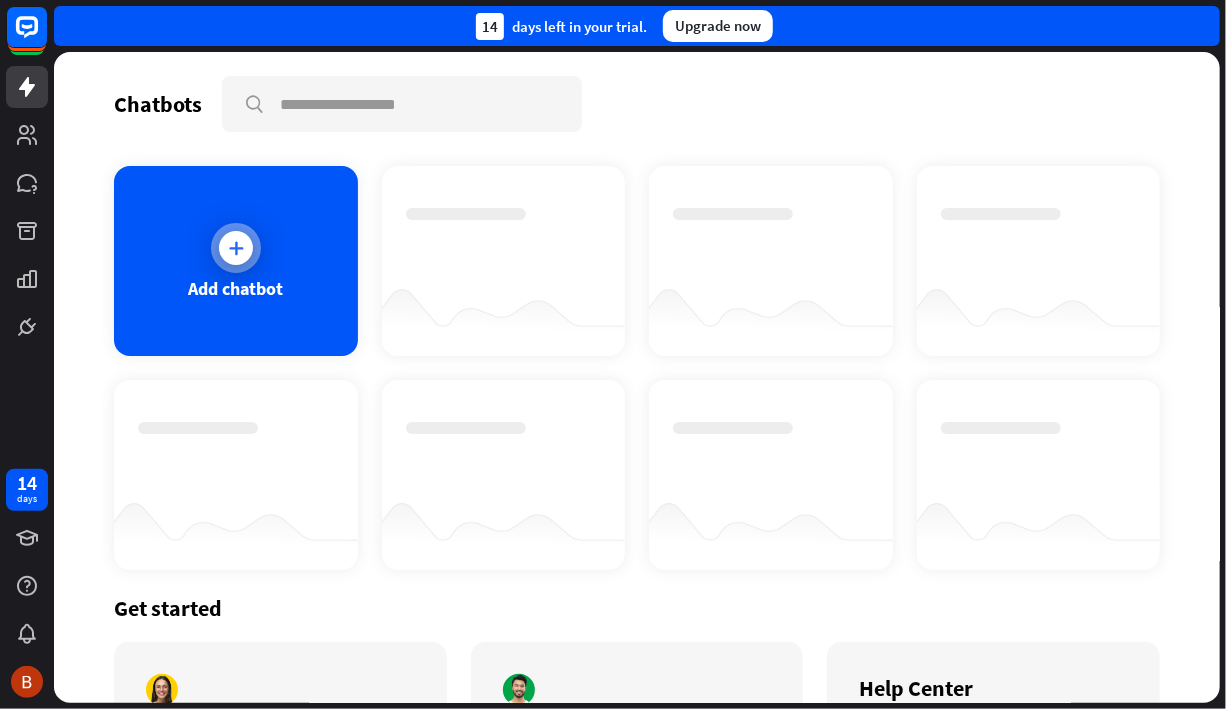 click on "Add chatbot" at bounding box center [236, 261] 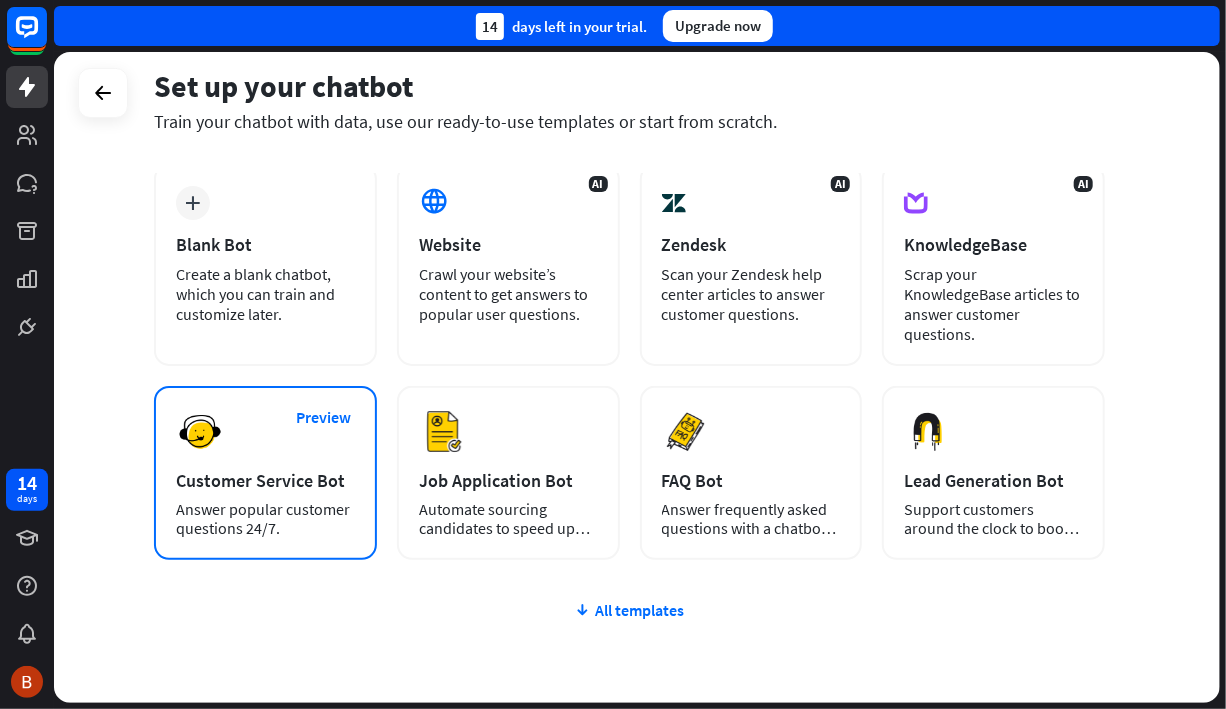 scroll, scrollTop: 95, scrollLeft: 0, axis: vertical 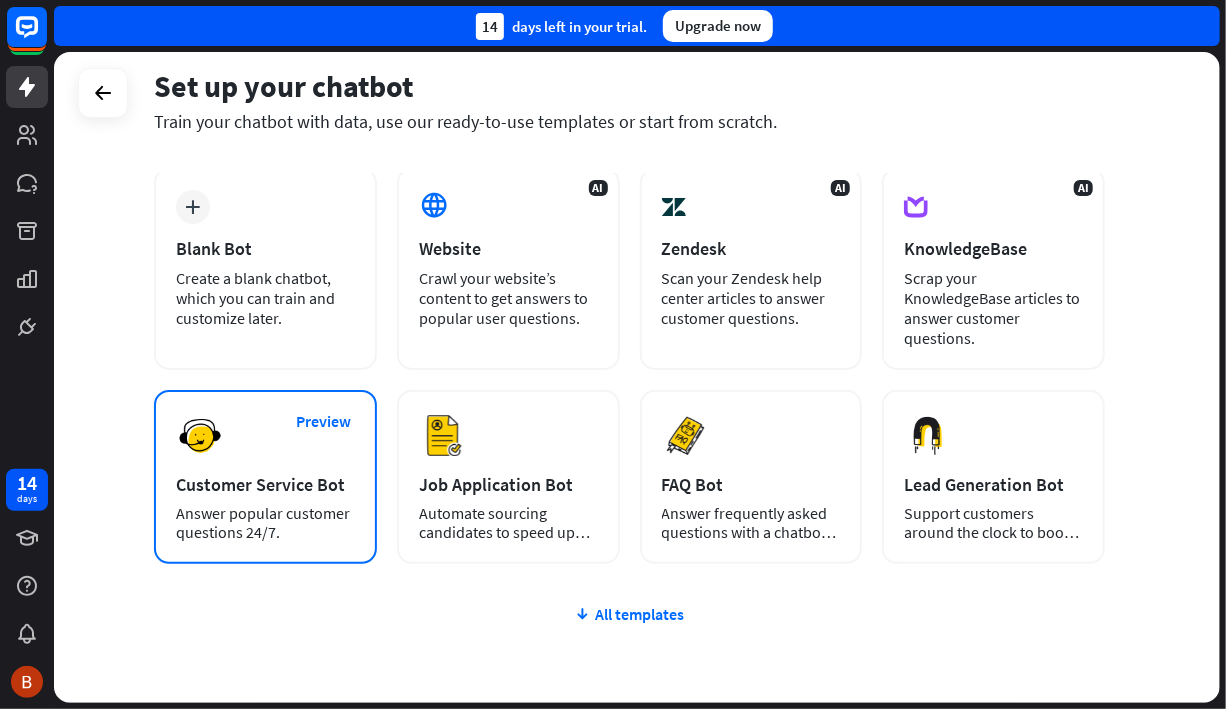 click on "Customer Service Bot" at bounding box center [265, 484] 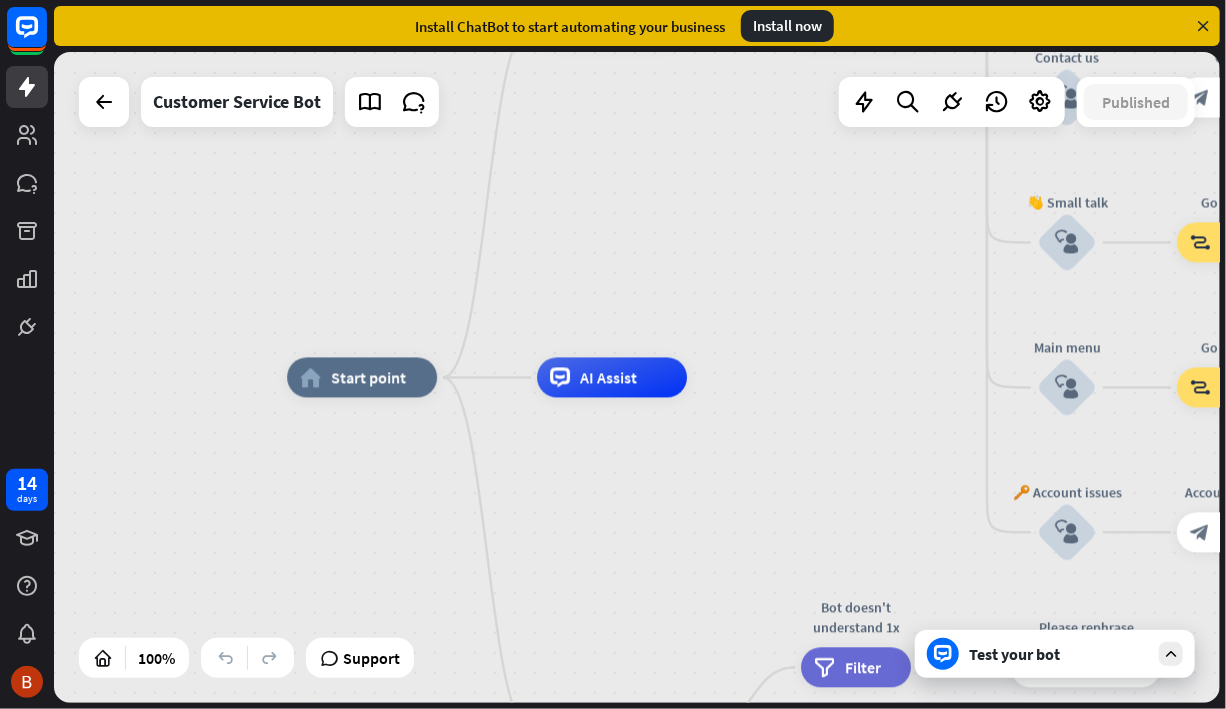 click at bounding box center [1203, 26] 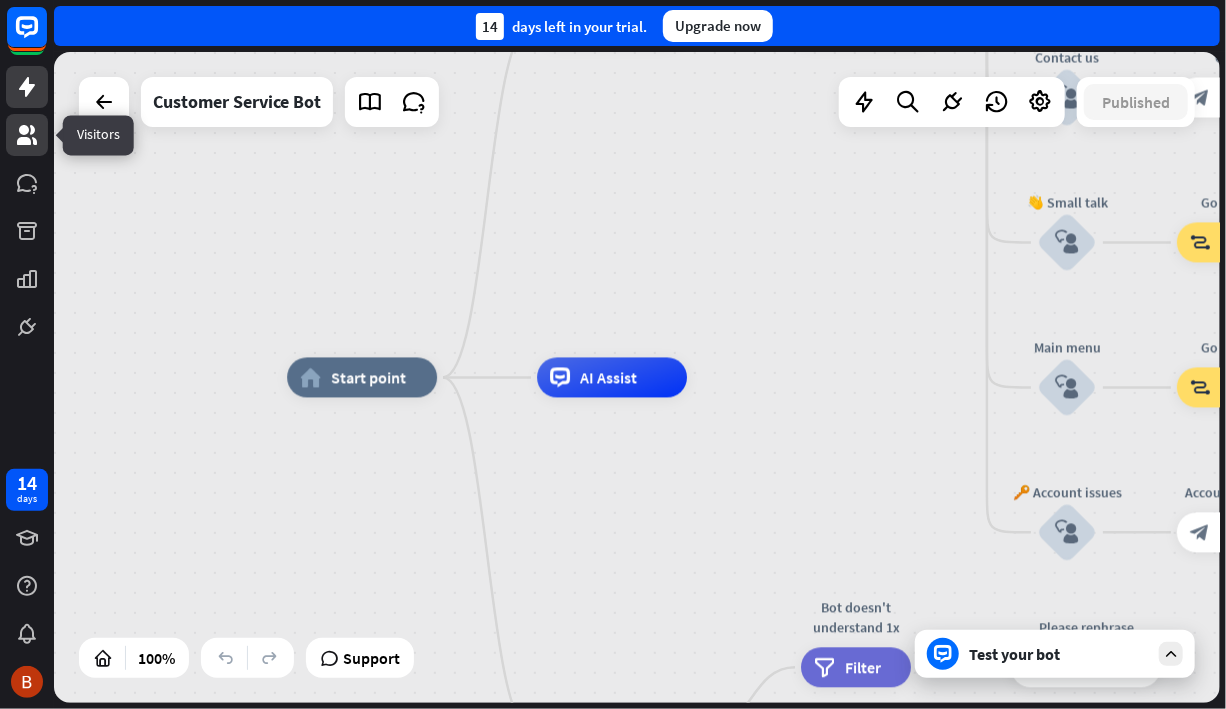 click 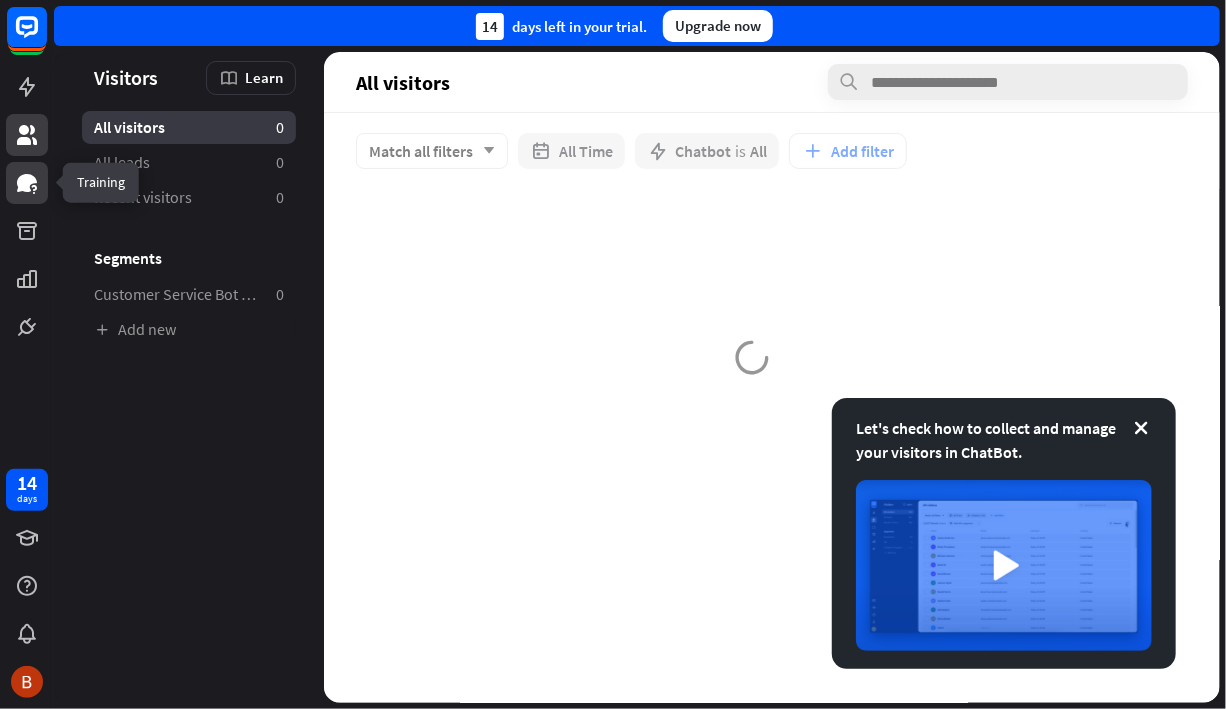 click at bounding box center (27, 183) 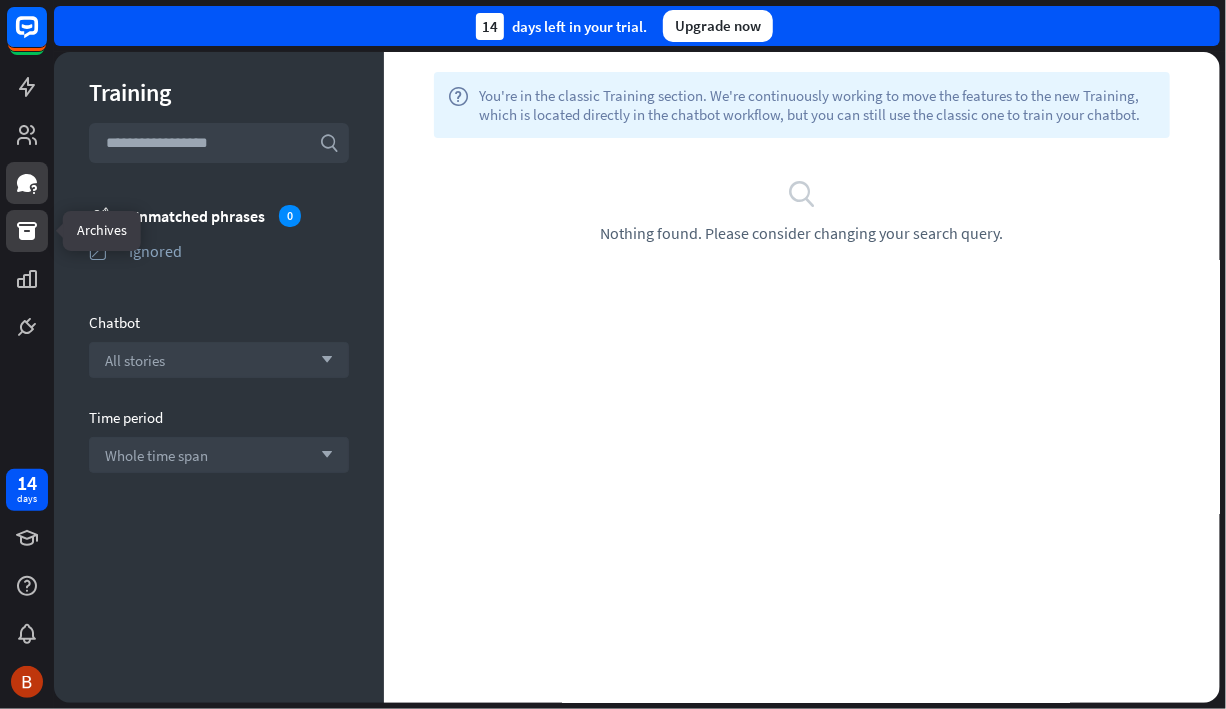 click 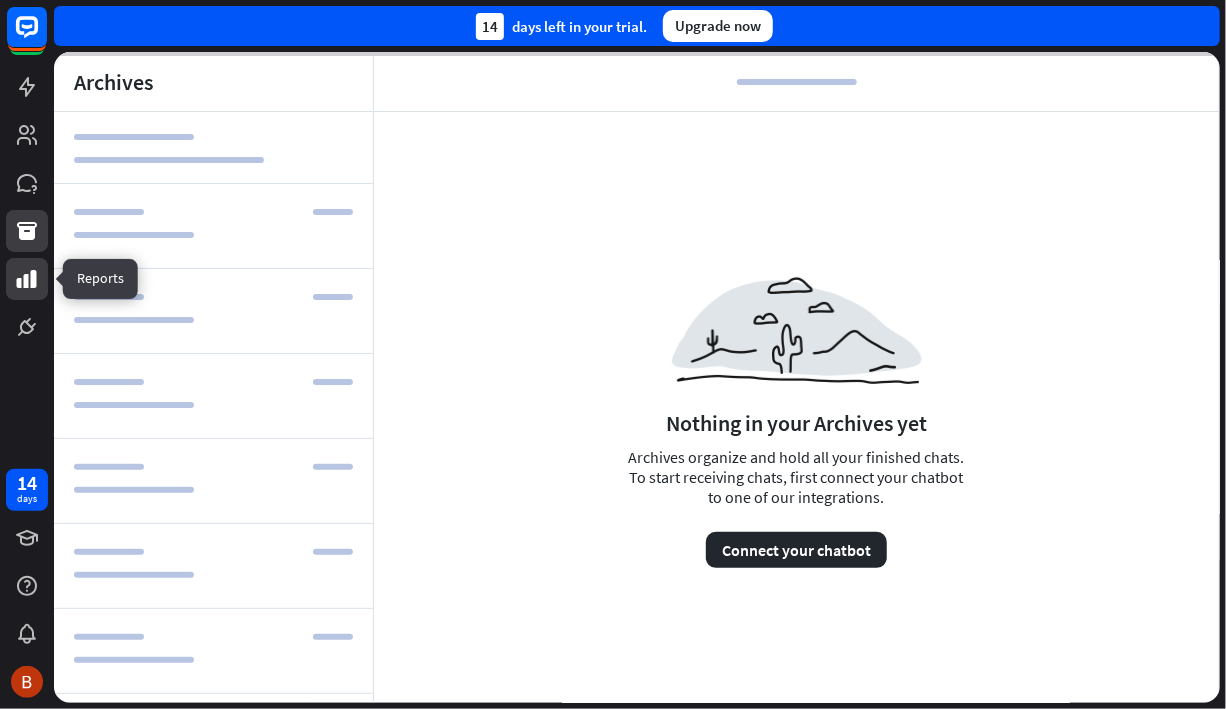 click 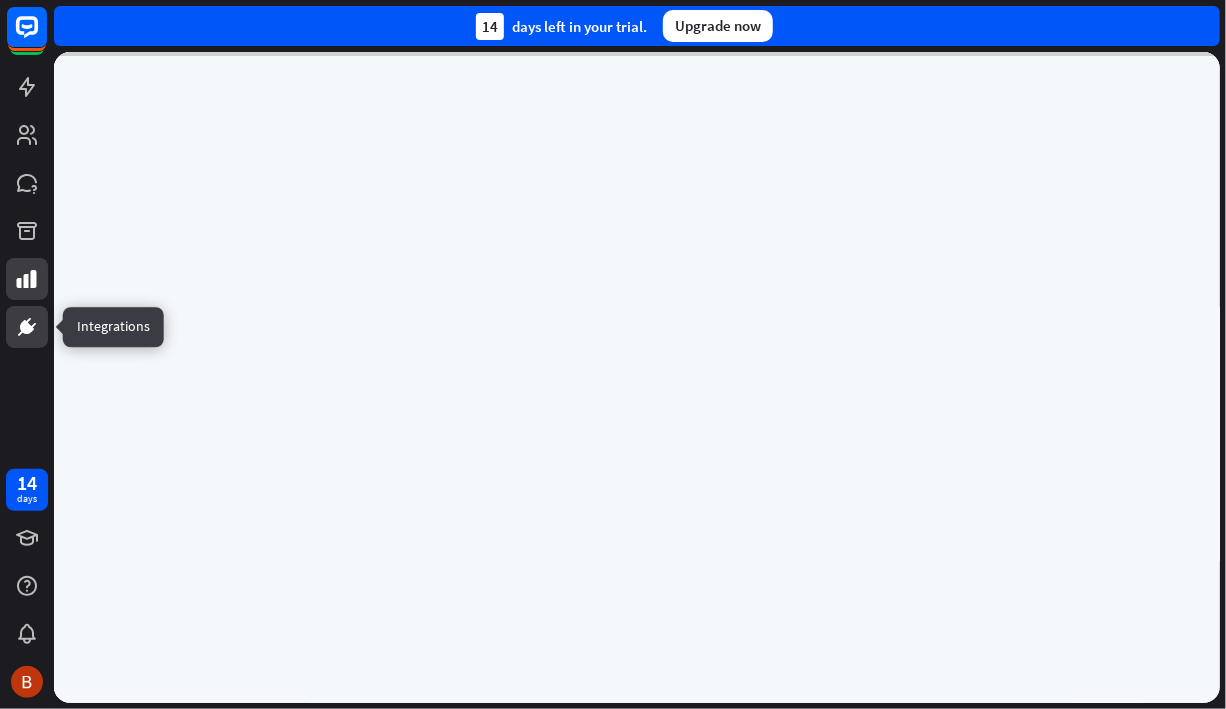 click 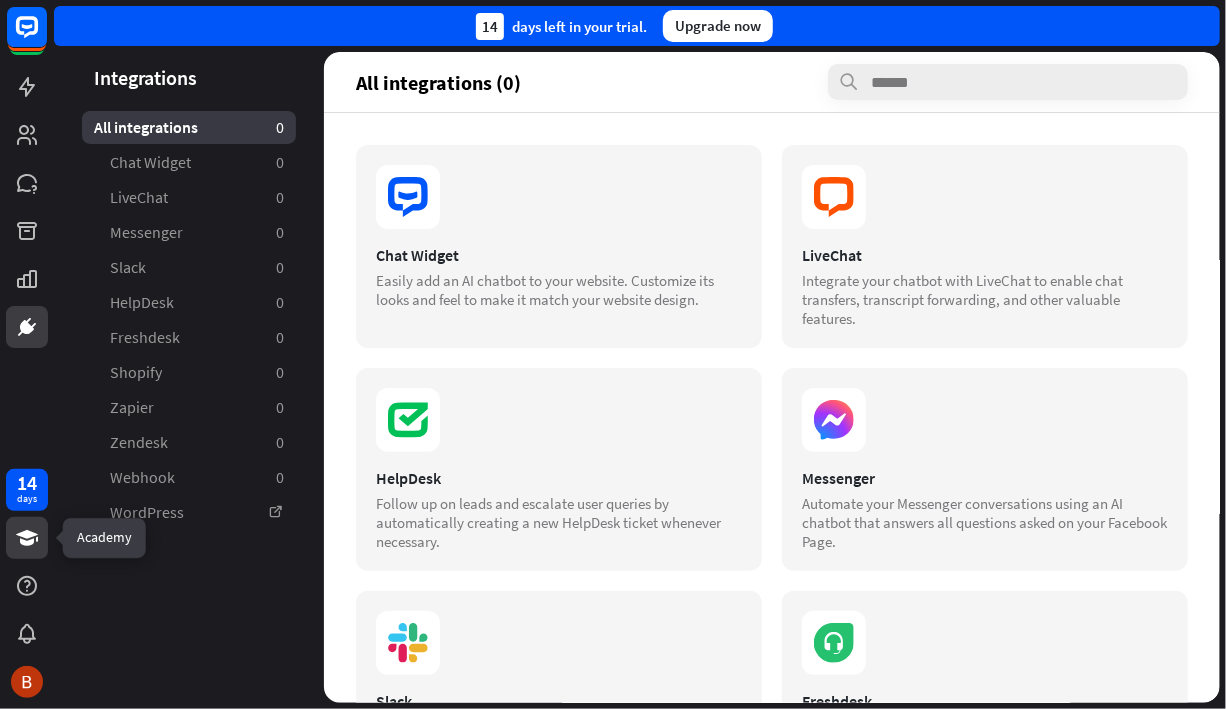 click 